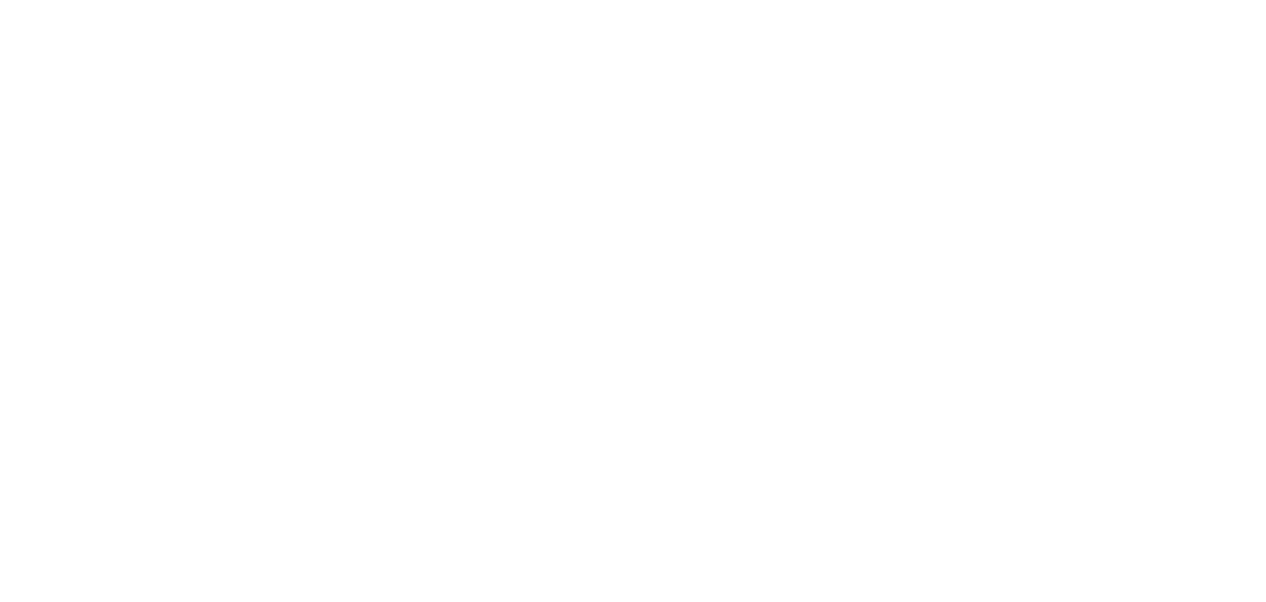 scroll, scrollTop: 0, scrollLeft: 0, axis: both 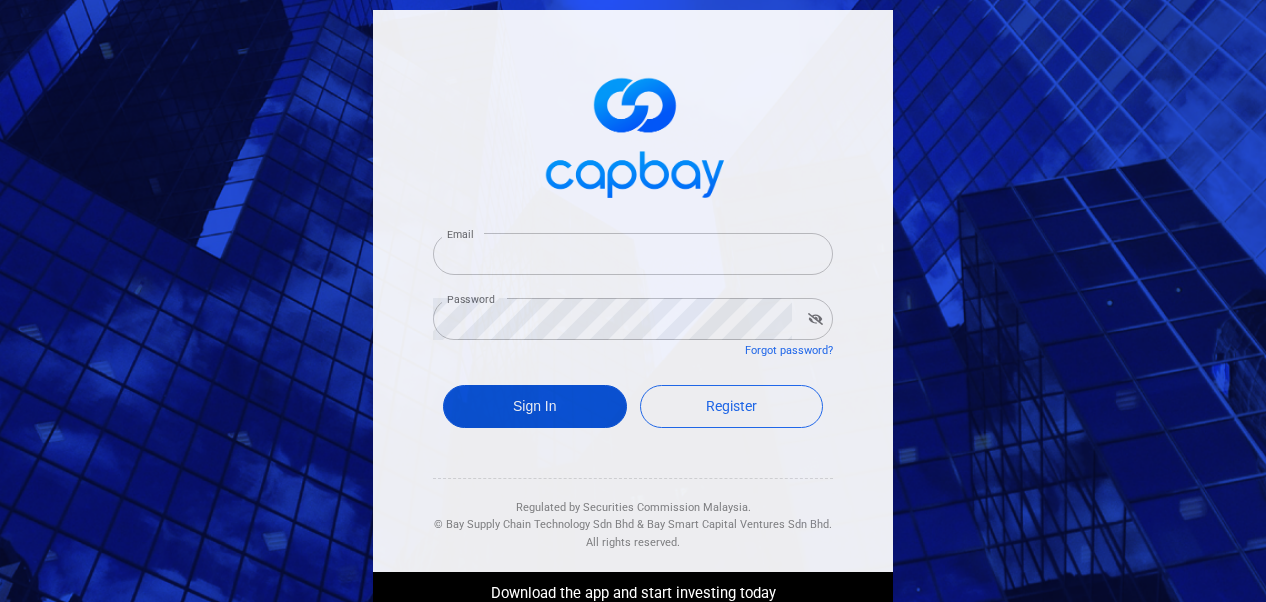 type on "[EMAIL]" 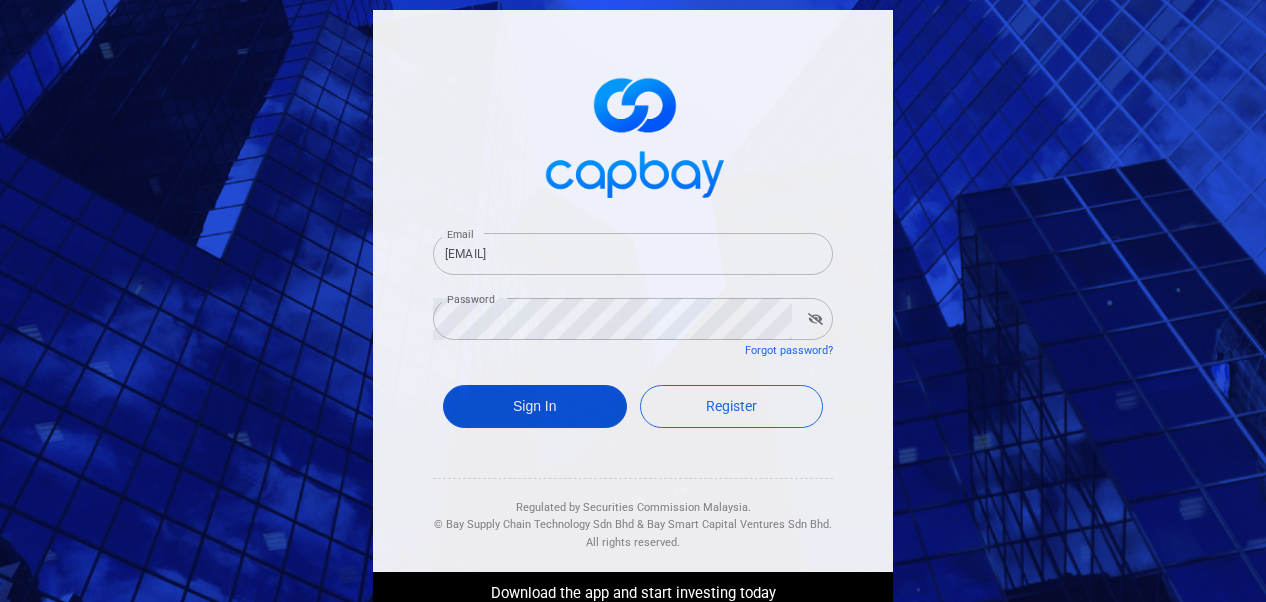 click on "Sign In" at bounding box center [535, 406] 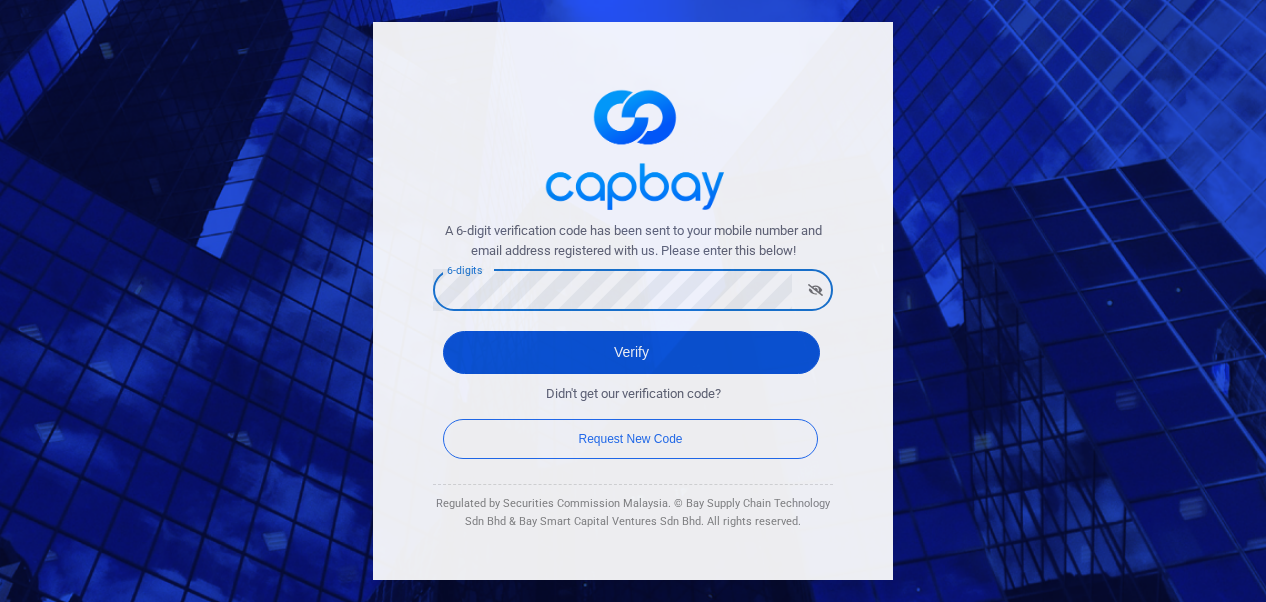 click on "Verify" at bounding box center [631, 352] 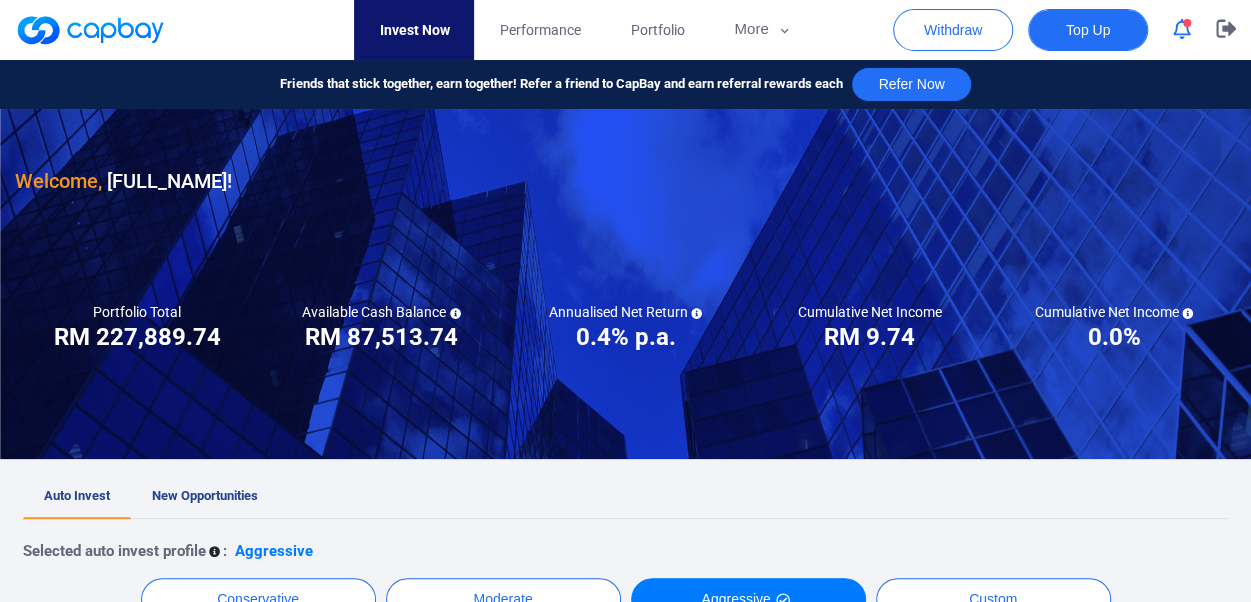 click on "Top Up" at bounding box center (1088, 30) 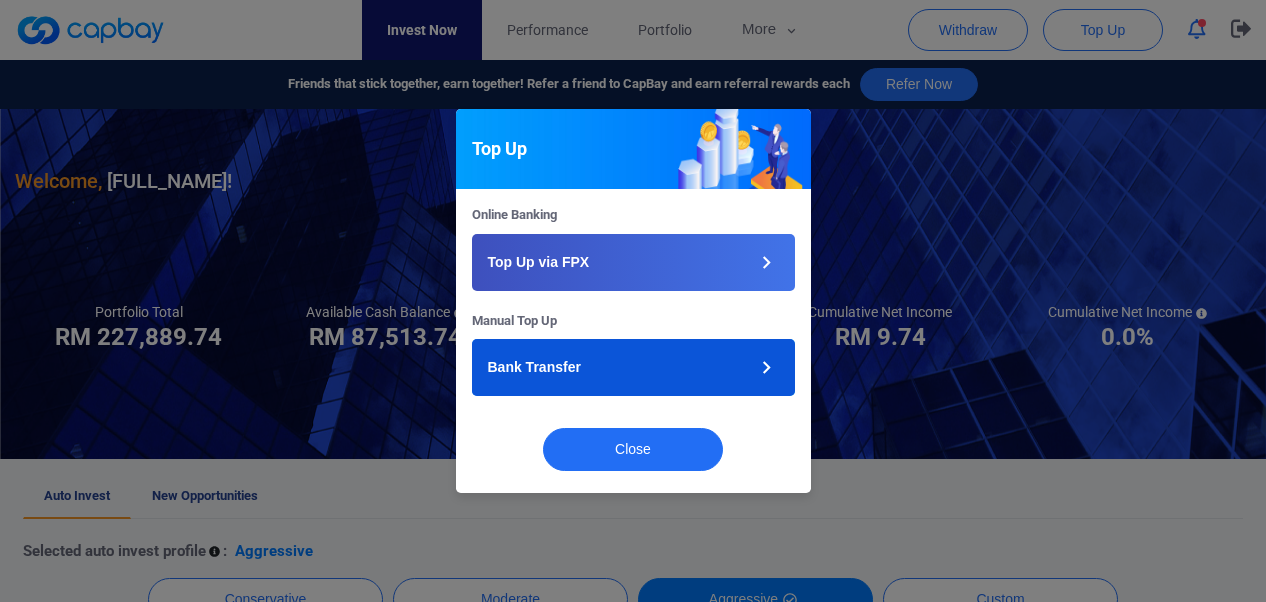 click on "Bank Transfer" at bounding box center (633, 367) 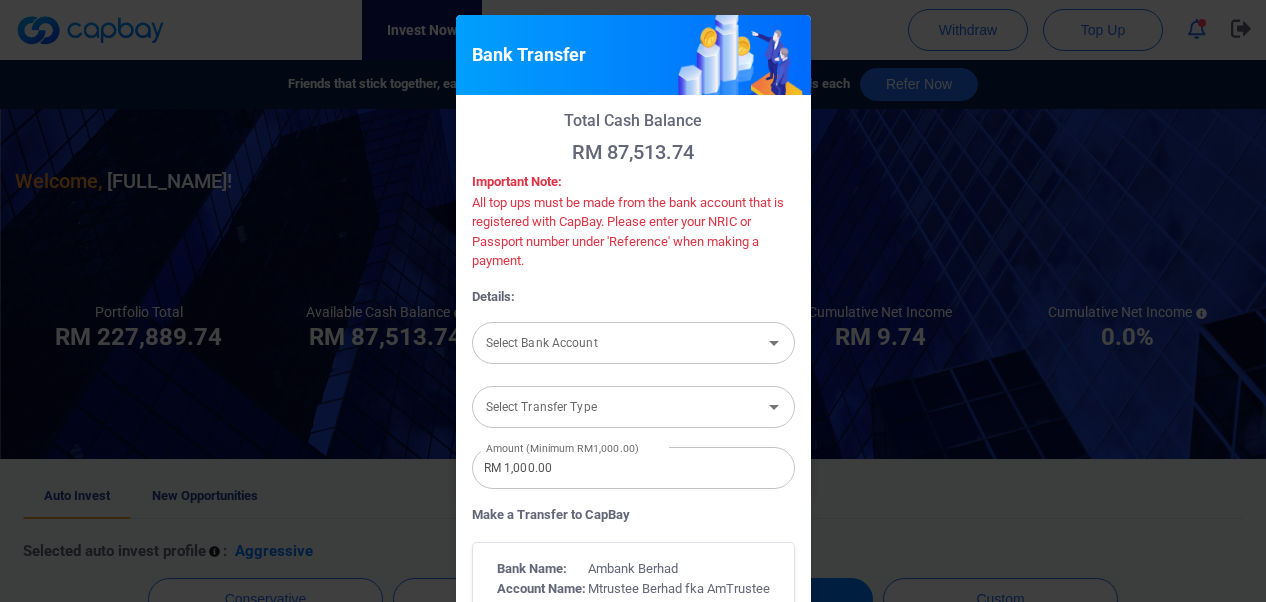 click on "Select Bank Account Select Bank Account" at bounding box center [633, 341] 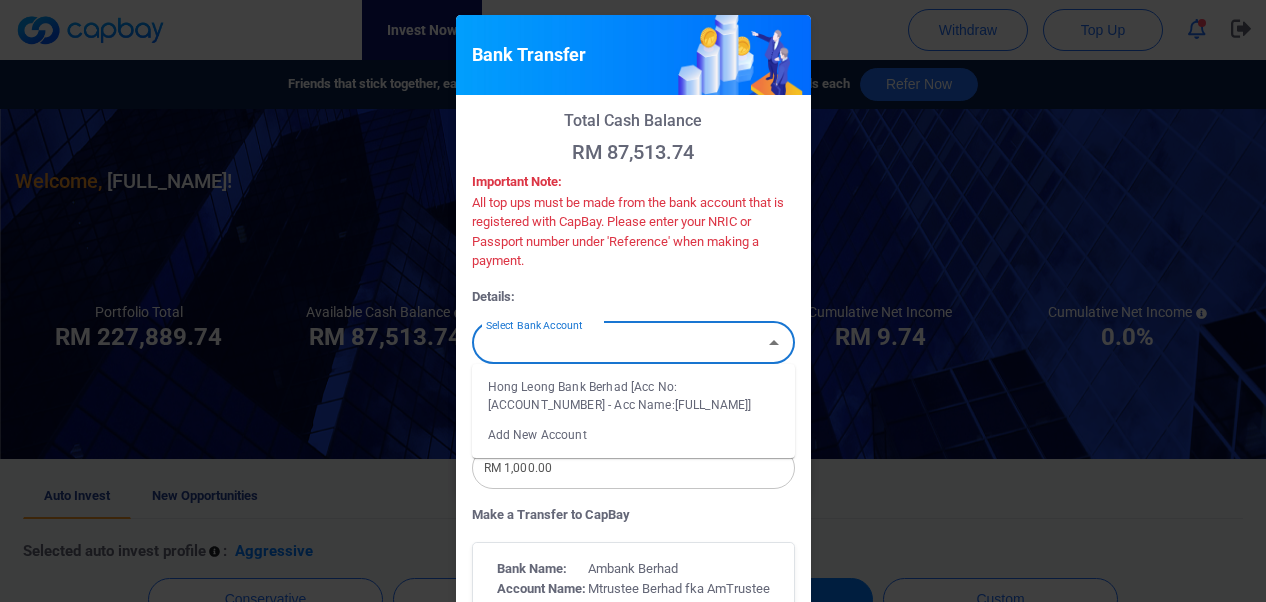 click on "Hong Leong Bank Berhad [Acc No: [ACCOUNT_NUMBER] - Acc Name:[FULL_NAME]]" at bounding box center (633, 396) 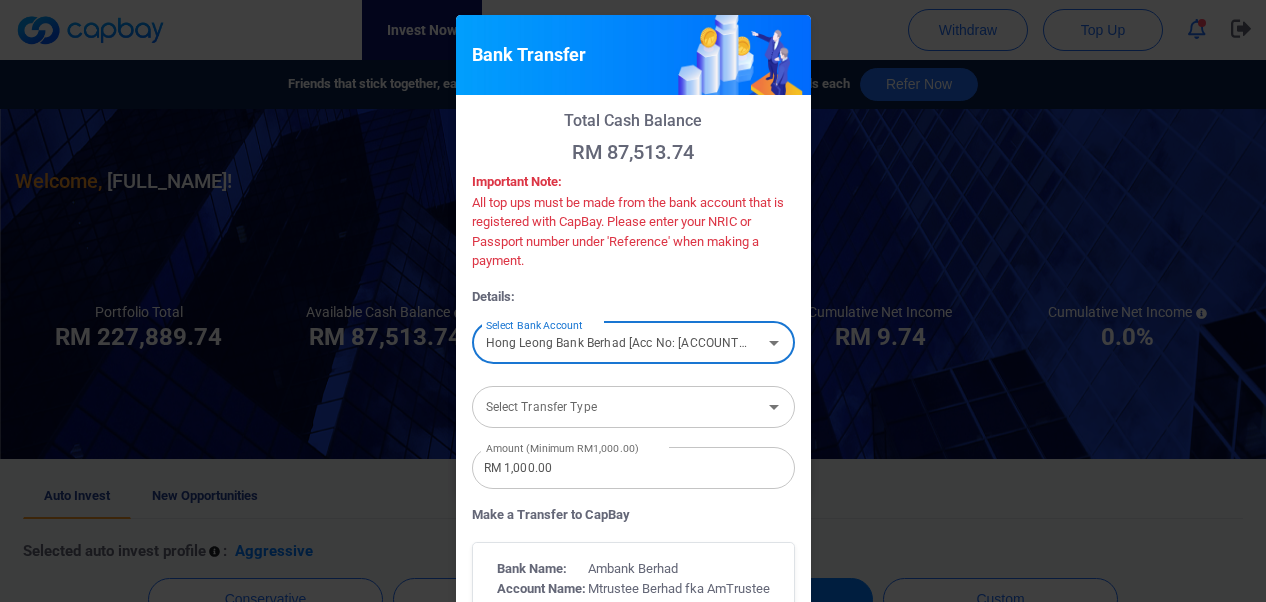 click on "Select Transfer Type" at bounding box center [617, 406] 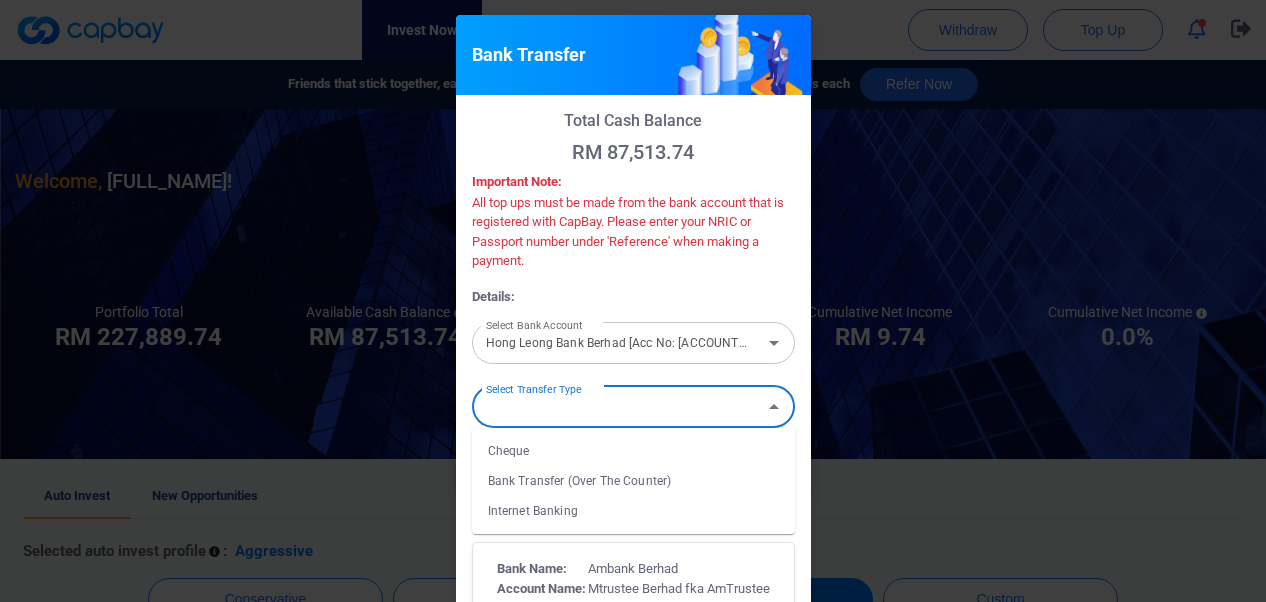 click on "Bank Transfer (Over The Counter)" at bounding box center [633, 481] 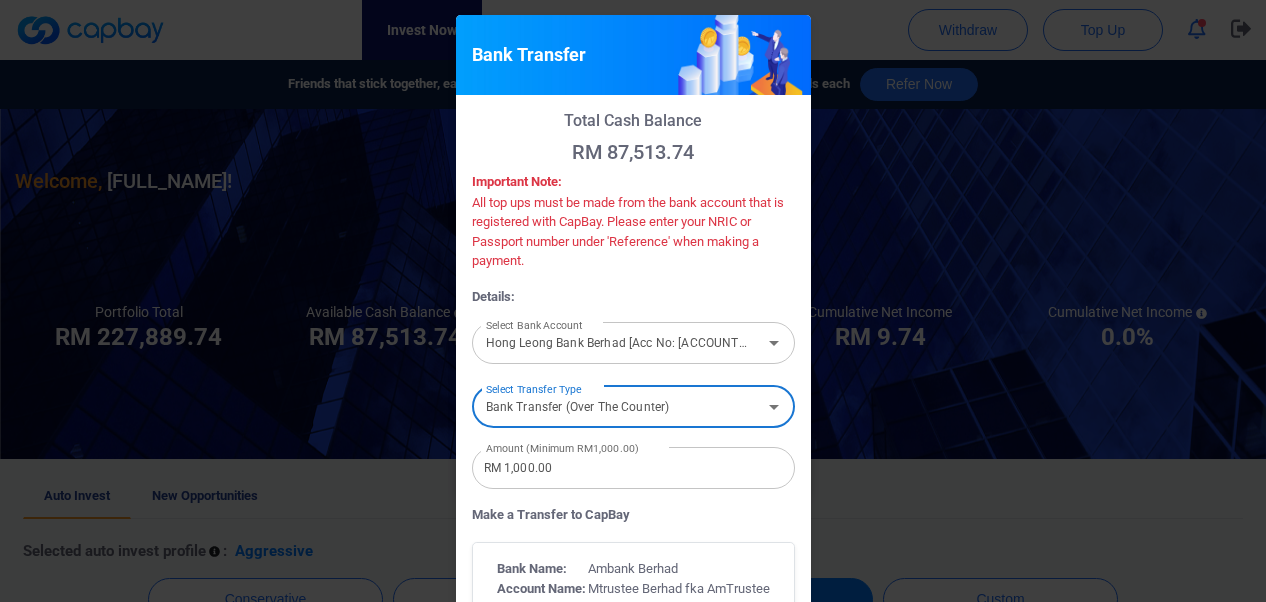 click on "RM 1,000.00" at bounding box center (633, 468) 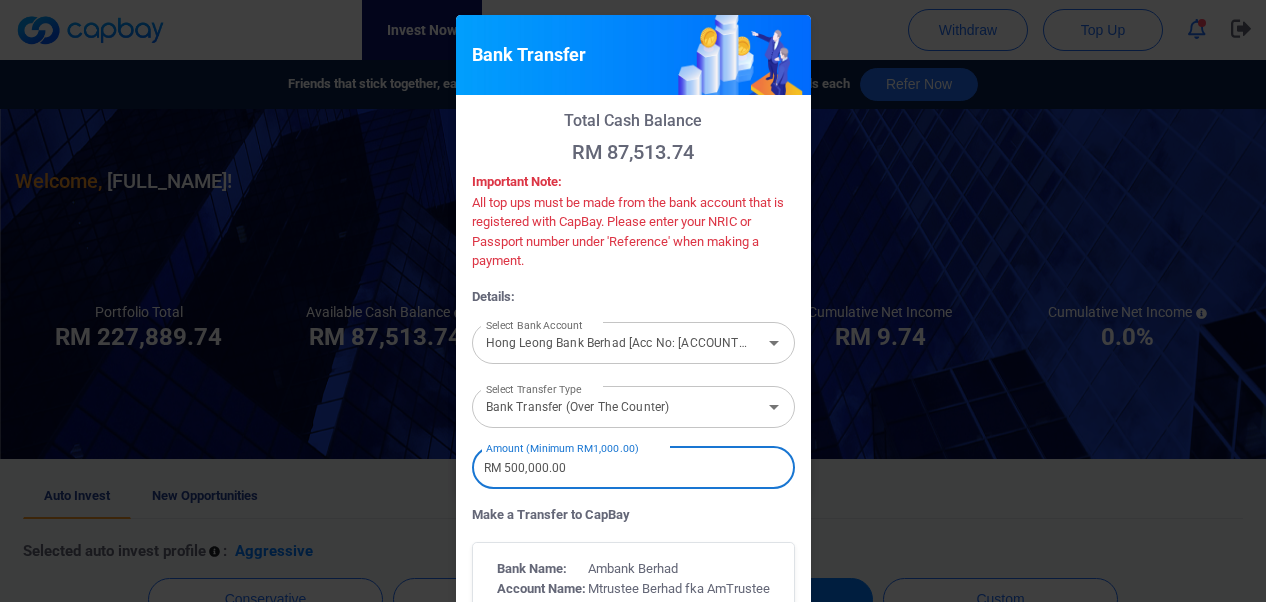 click on "RM 500,000.00" at bounding box center (633, 468) 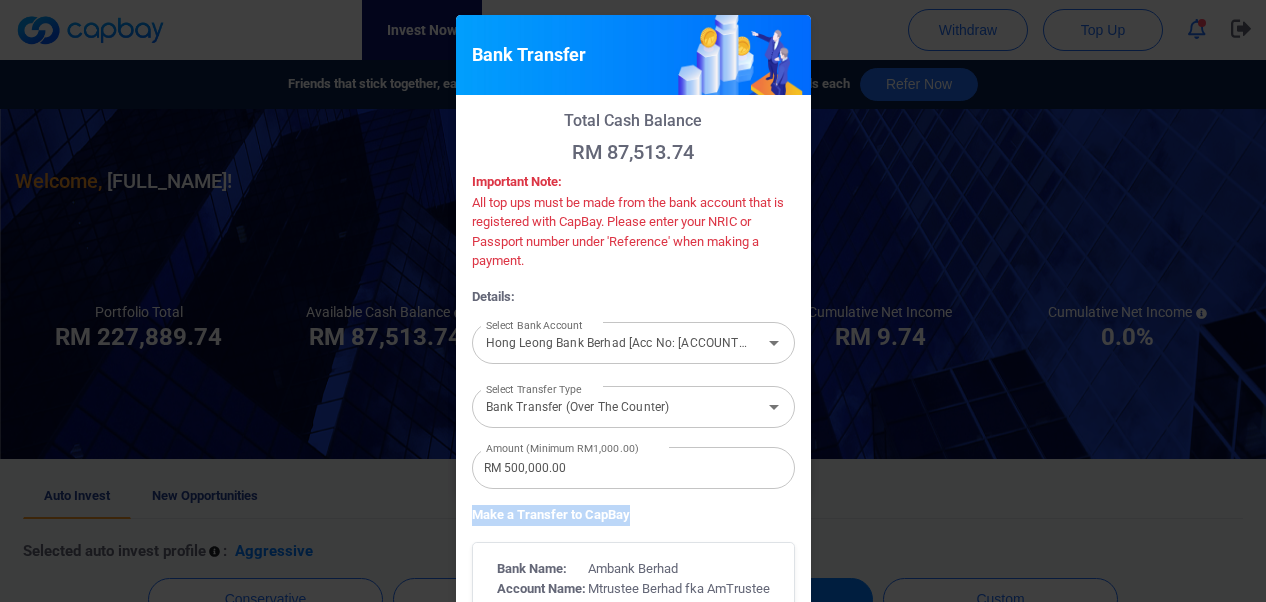 drag, startPoint x: 805, startPoint y: 481, endPoint x: 808, endPoint y: 517, distance: 36.124783 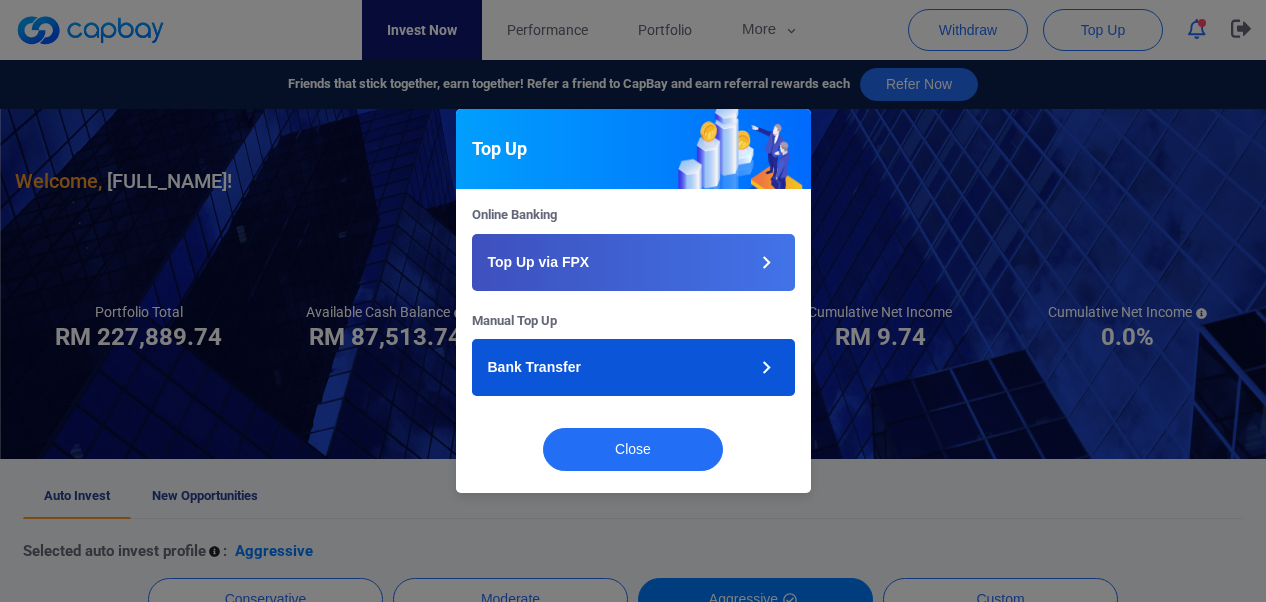 click on "Bank Transfer" at bounding box center [633, 367] 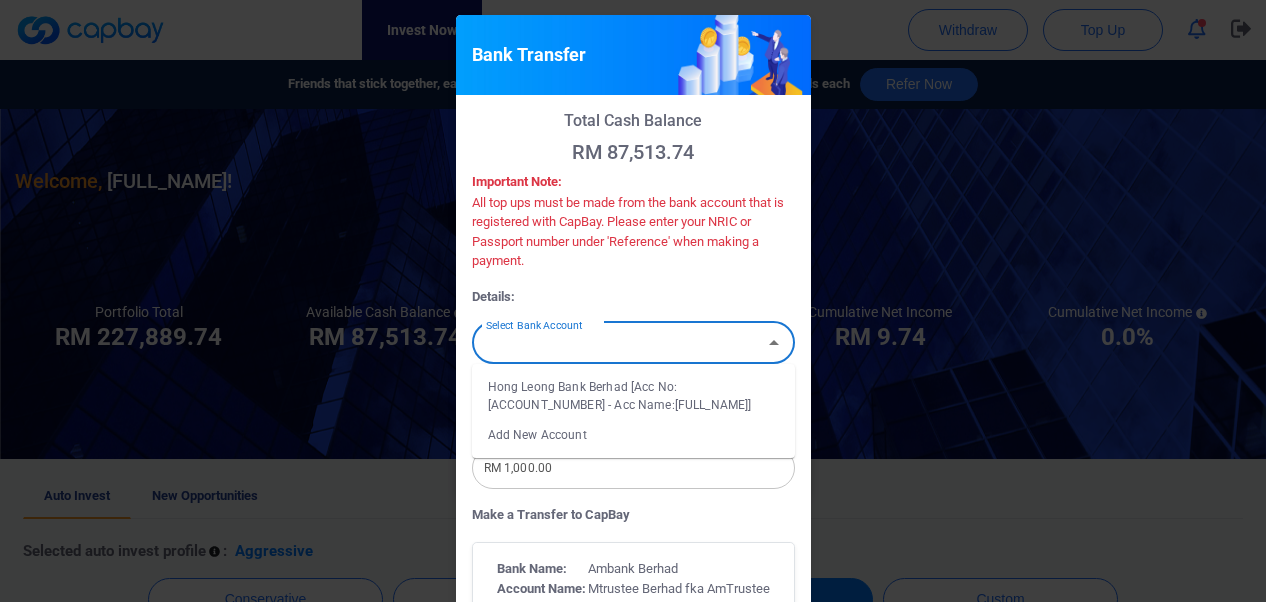 click on "Select Bank Account" at bounding box center [617, 342] 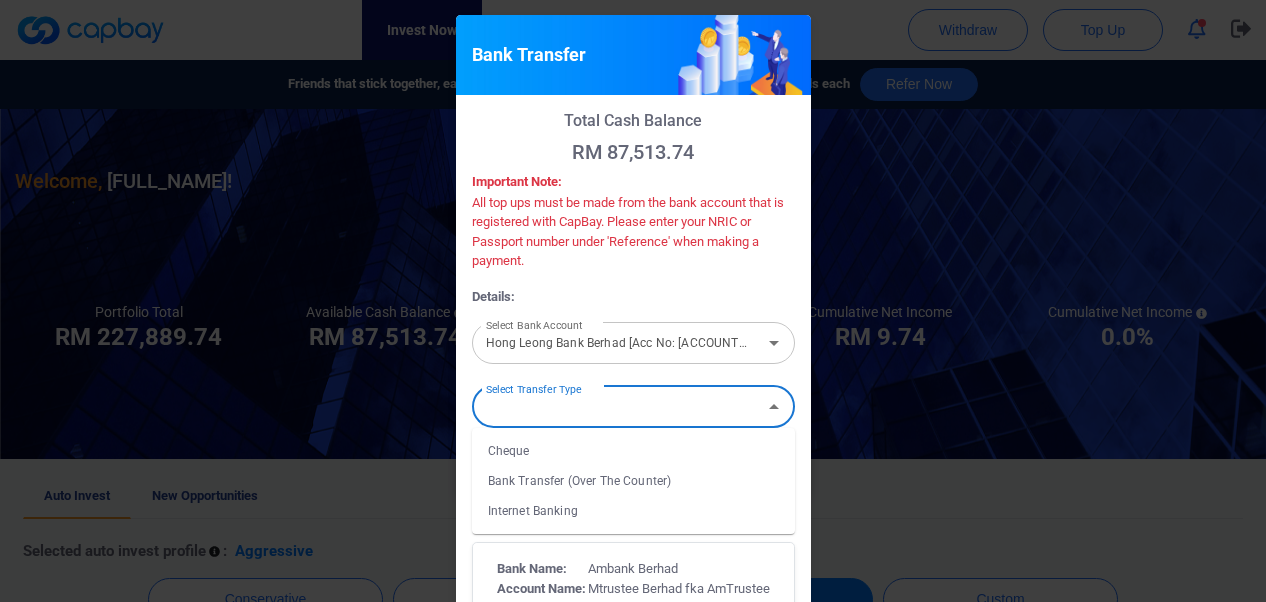 click on "Select Transfer Type" at bounding box center [617, 406] 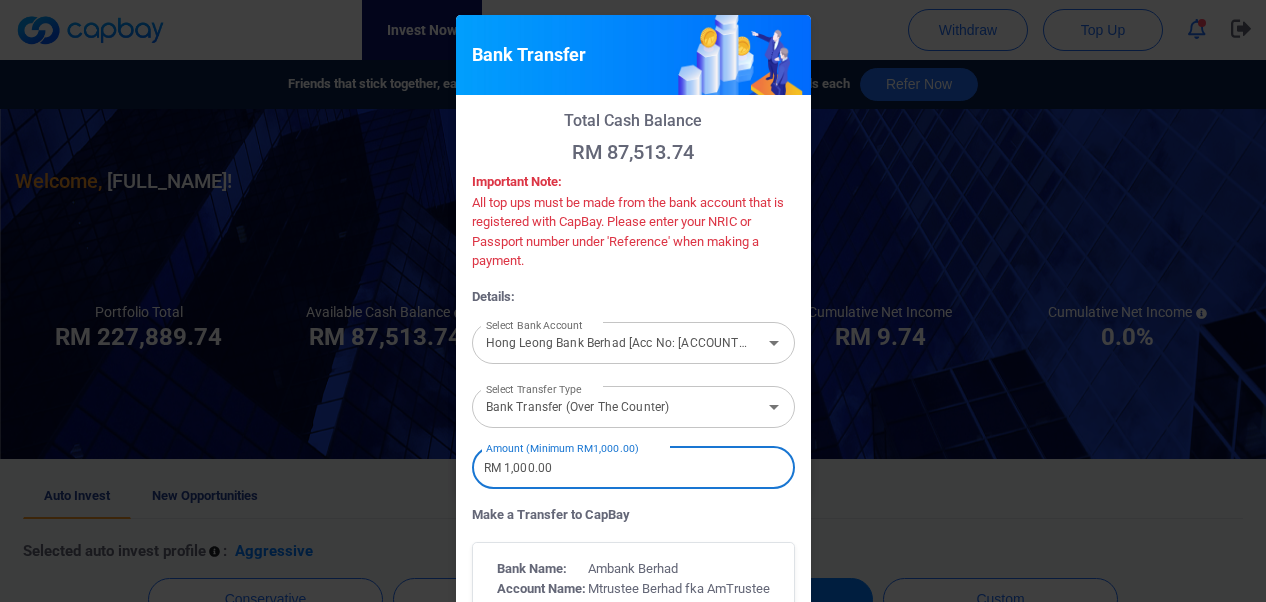 click on "RM 1,000.00" at bounding box center (633, 468) 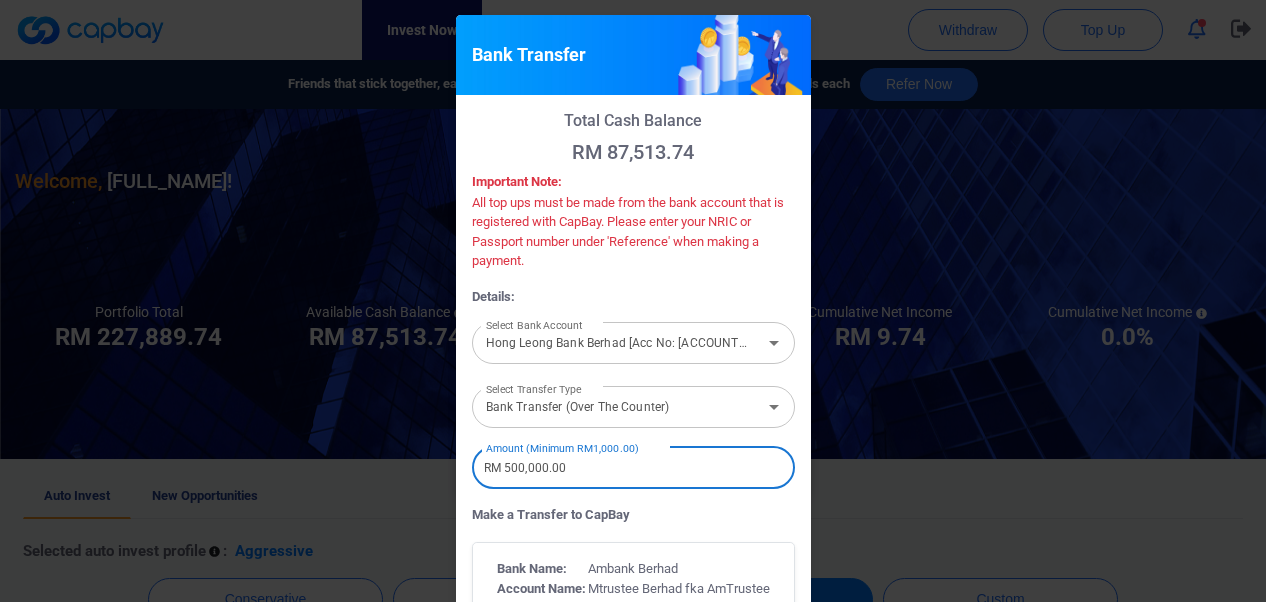 click on "RM 500,000.00" at bounding box center [633, 468] 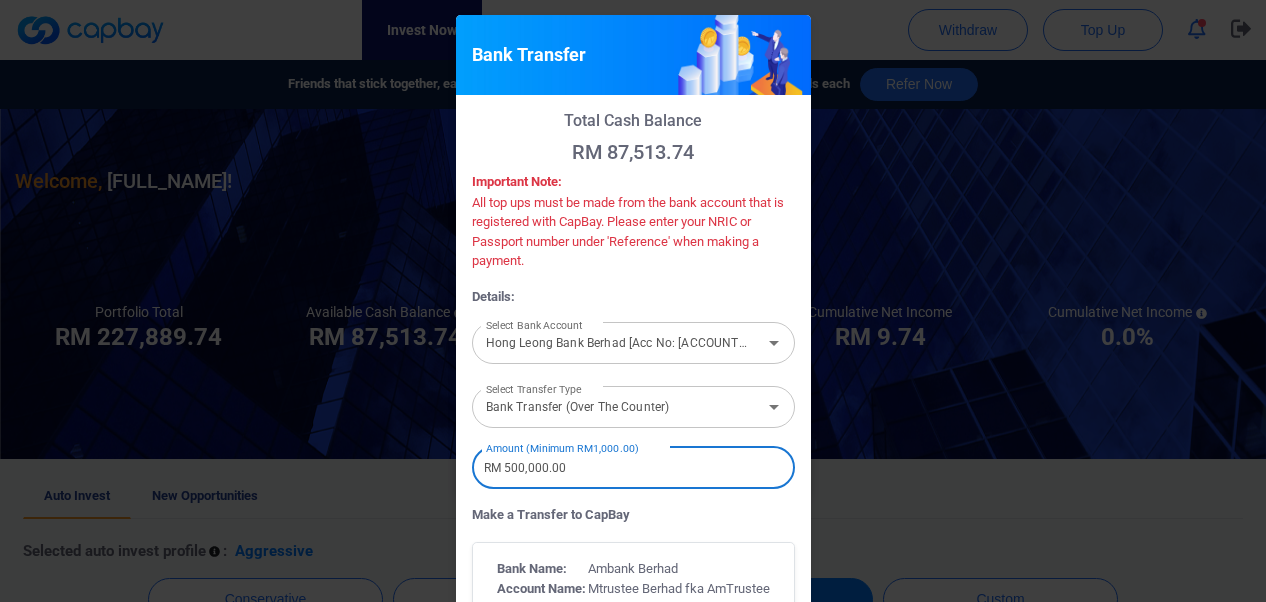type on "RM 500,000.00" 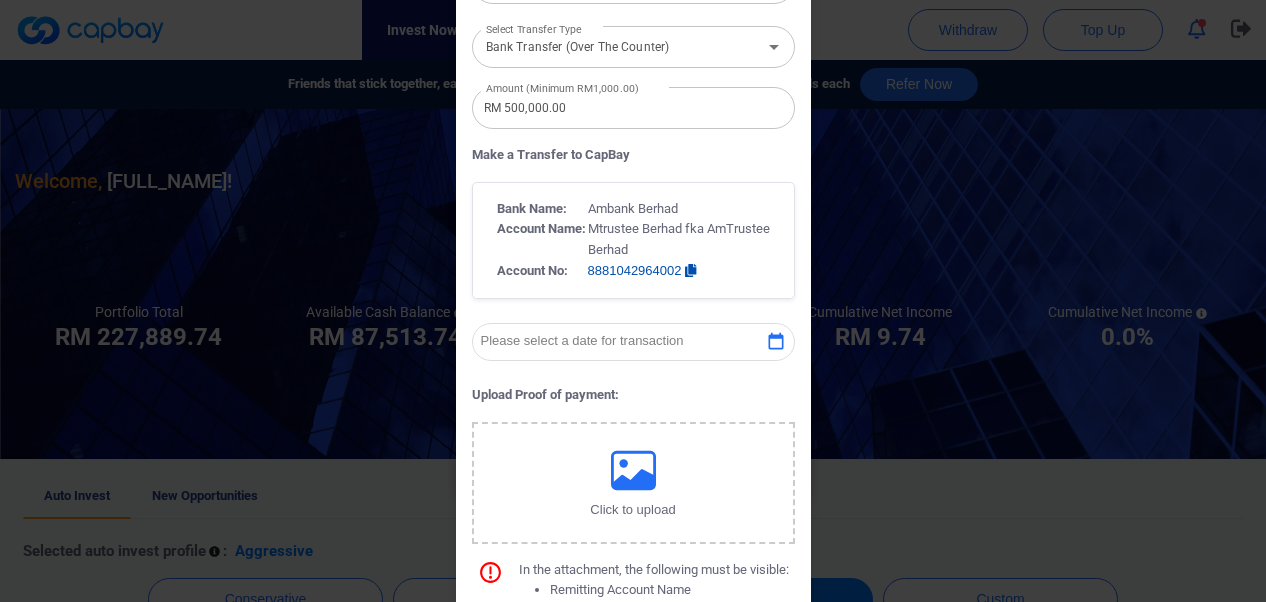 scroll, scrollTop: 367, scrollLeft: 0, axis: vertical 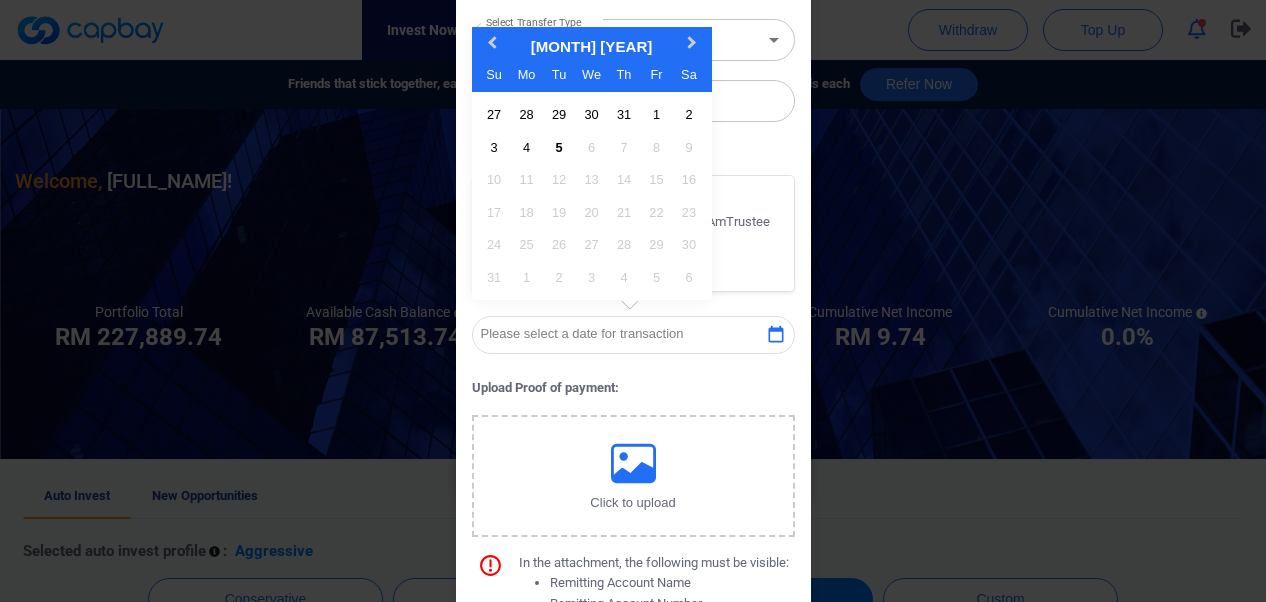 click 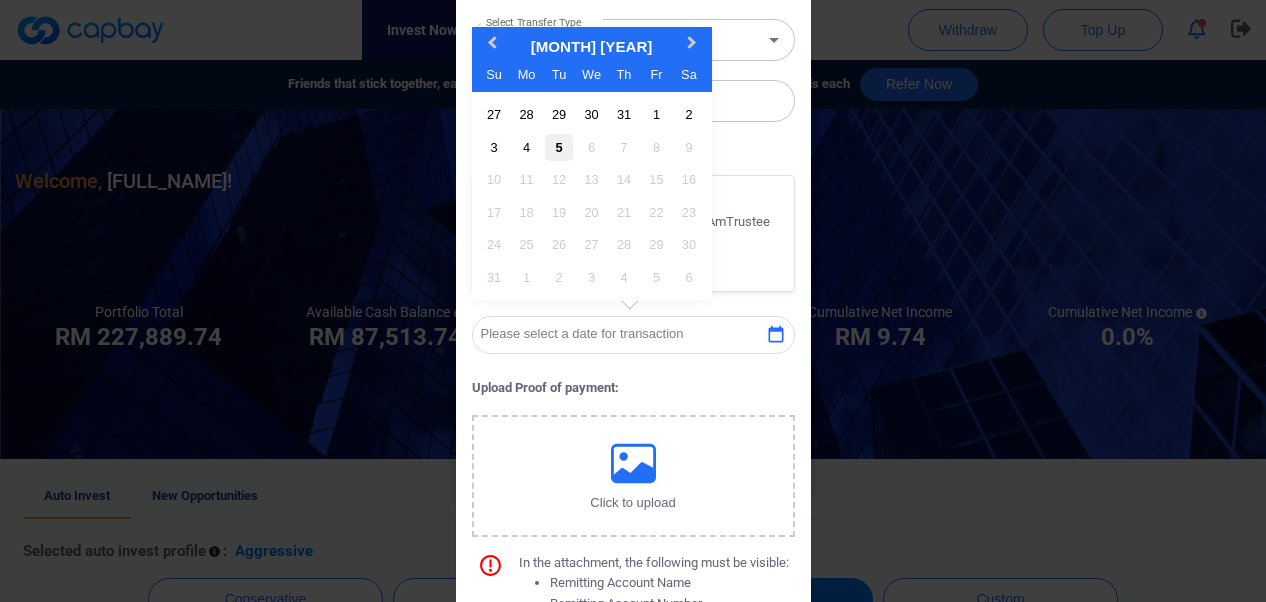 click on "5" at bounding box center (558, 147) 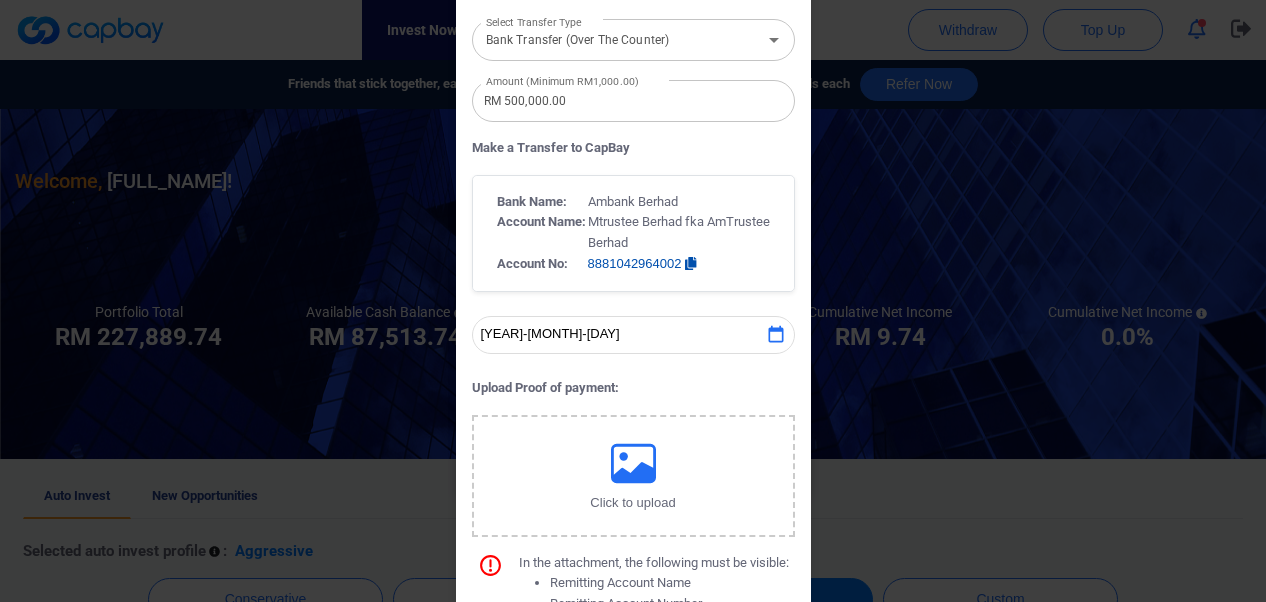 click 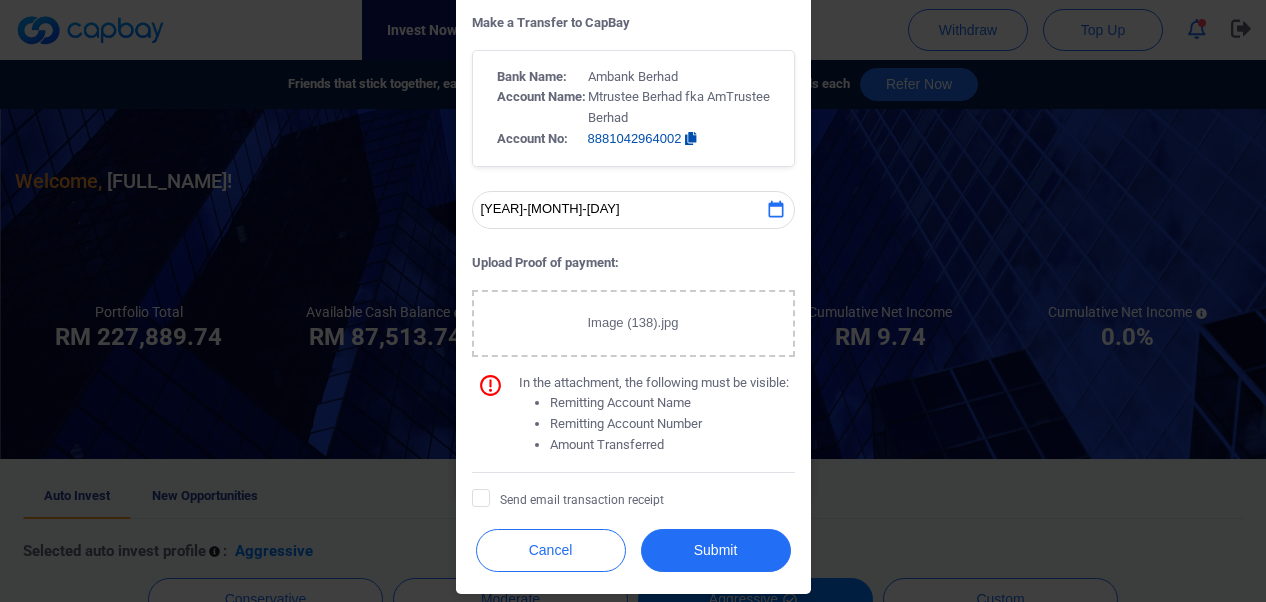 scroll, scrollTop: 496, scrollLeft: 0, axis: vertical 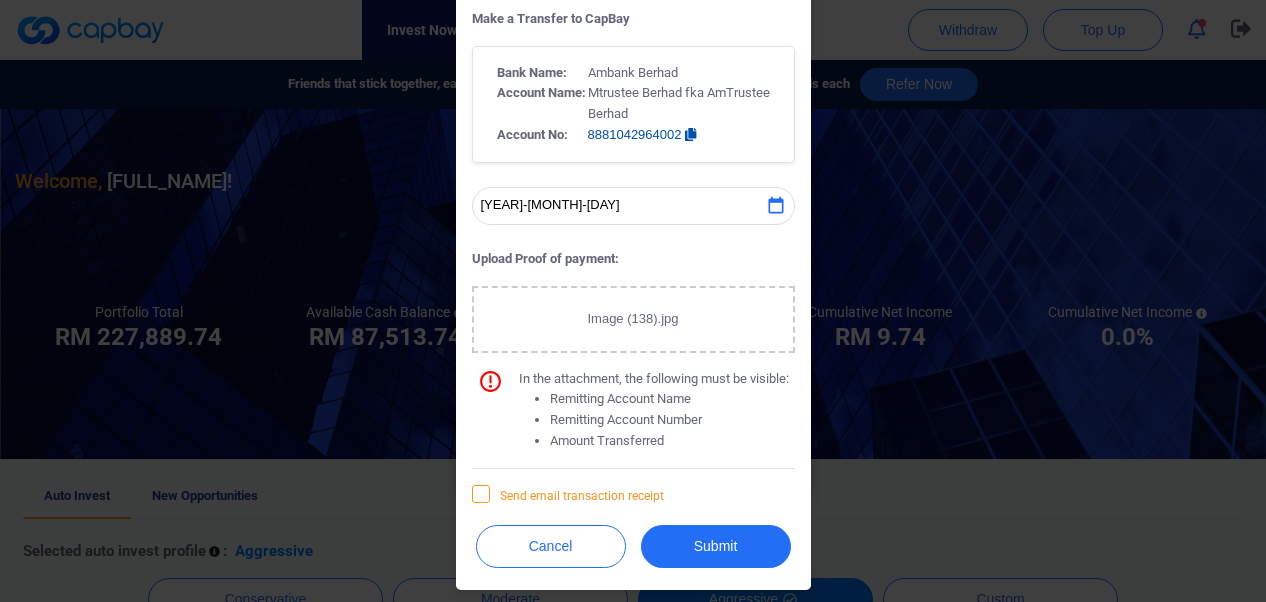 click 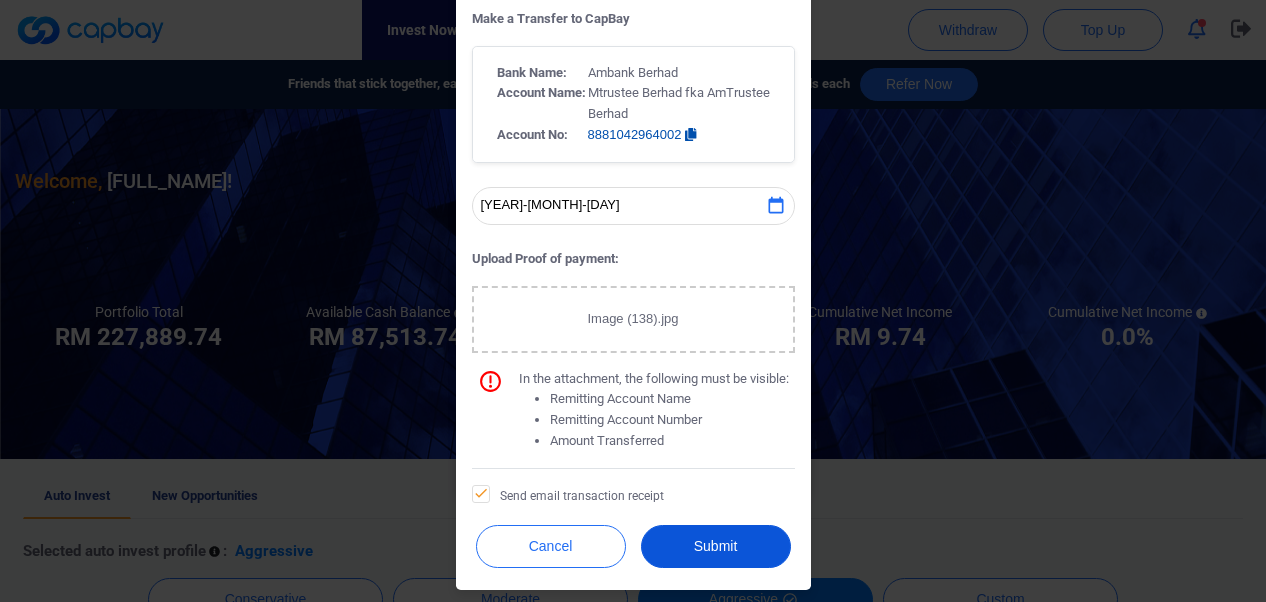click on "Submit" at bounding box center (716, 546) 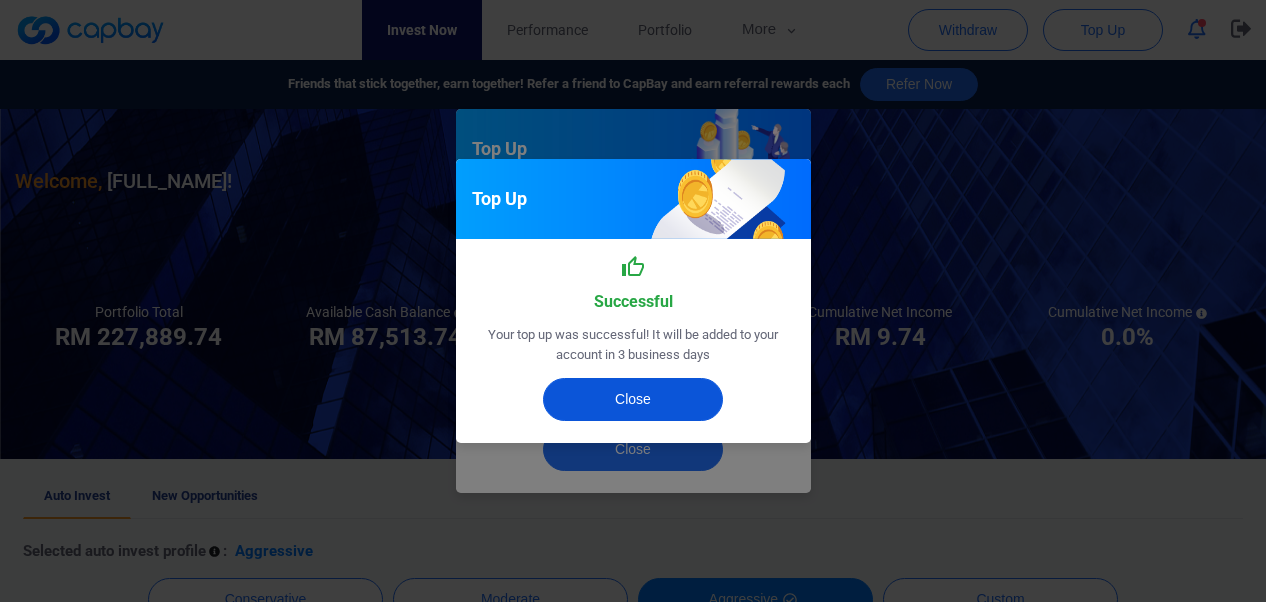 click on "Close" at bounding box center (633, 399) 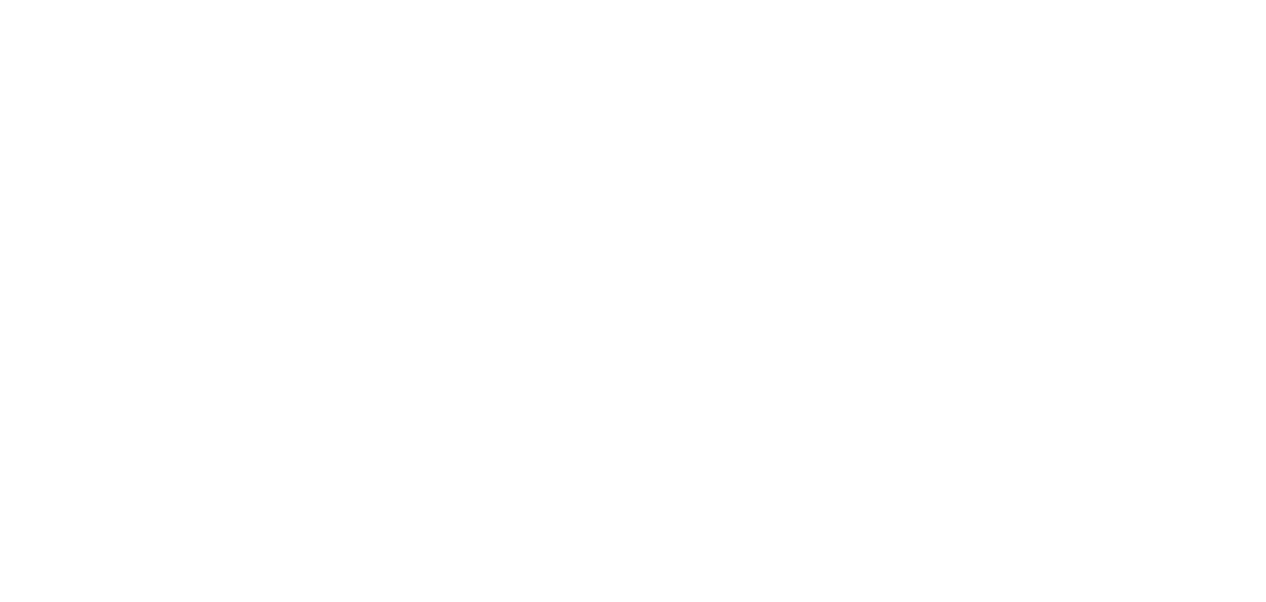 scroll, scrollTop: 0, scrollLeft: 0, axis: both 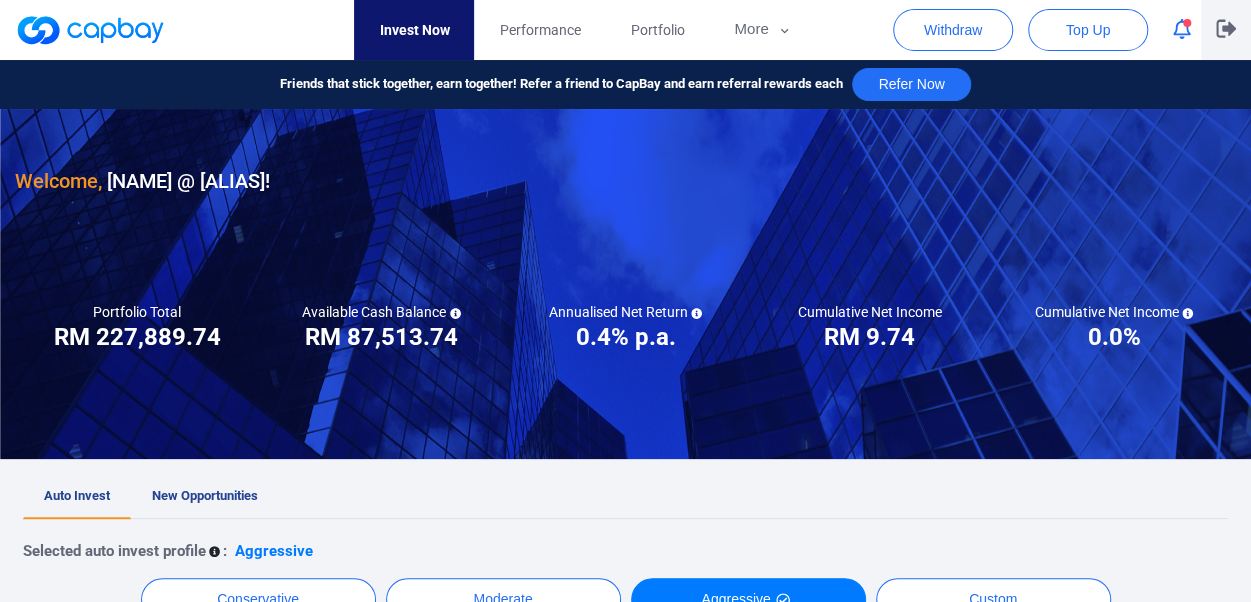 click 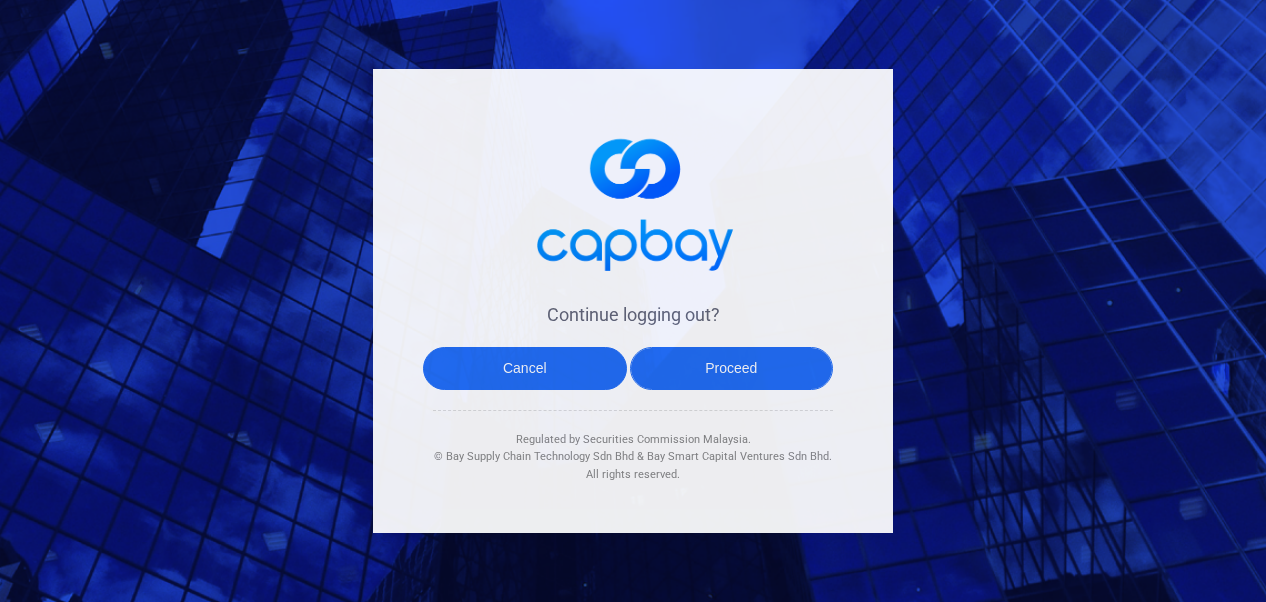 click on "Proceed" at bounding box center (732, 368) 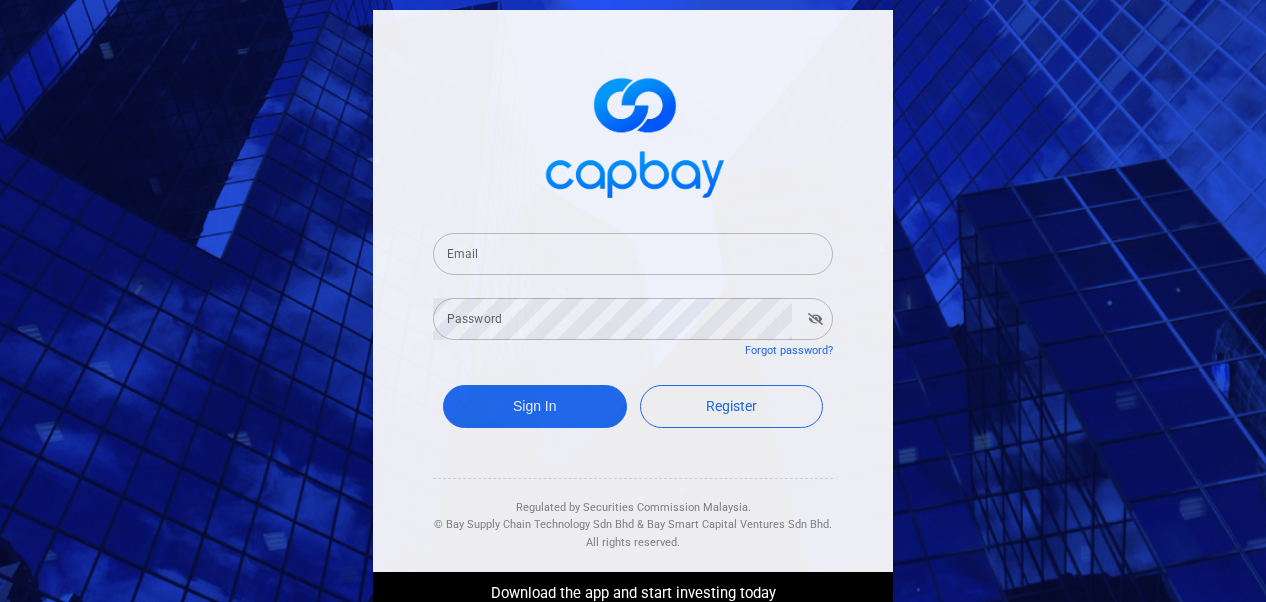 type on "[EMAIL]" 